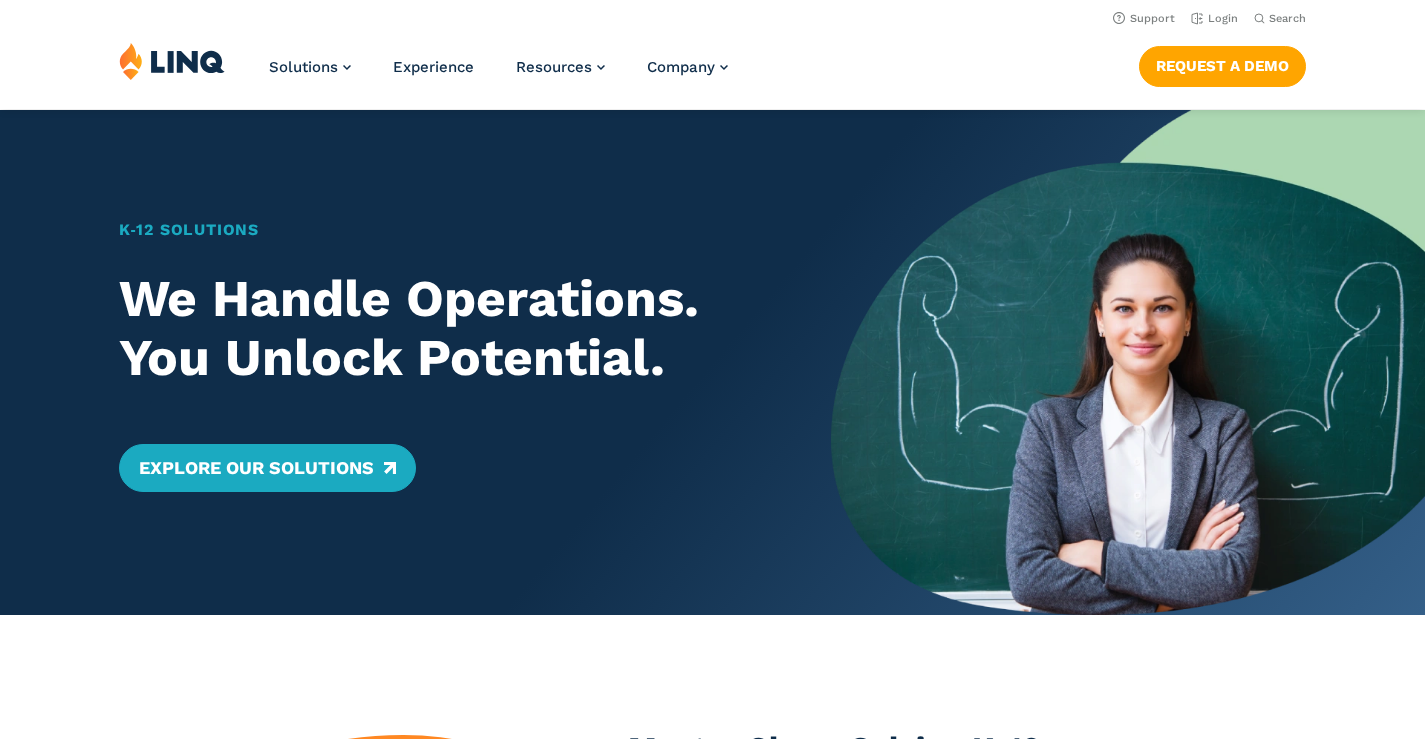 scroll, scrollTop: 0, scrollLeft: 0, axis: both 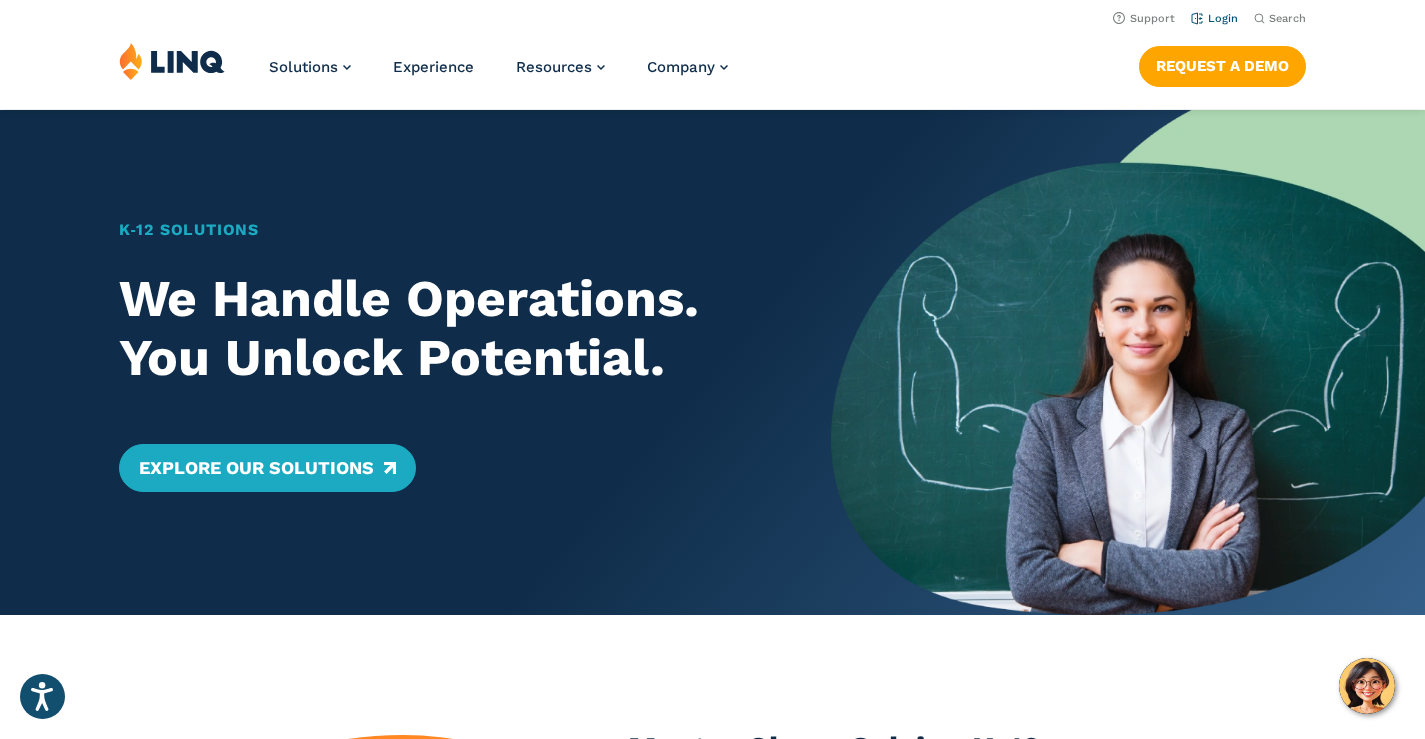 click on "Login" at bounding box center (1214, 18) 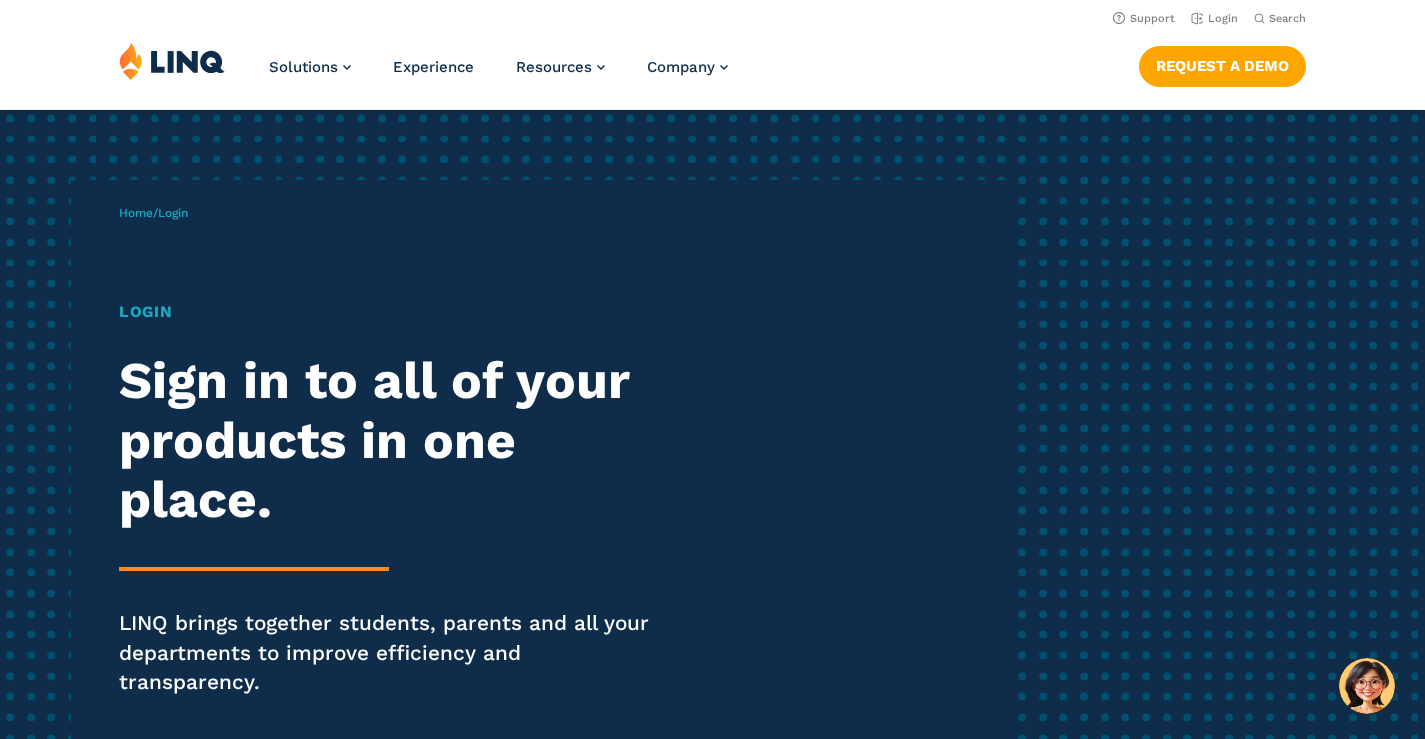 scroll, scrollTop: 0, scrollLeft: 0, axis: both 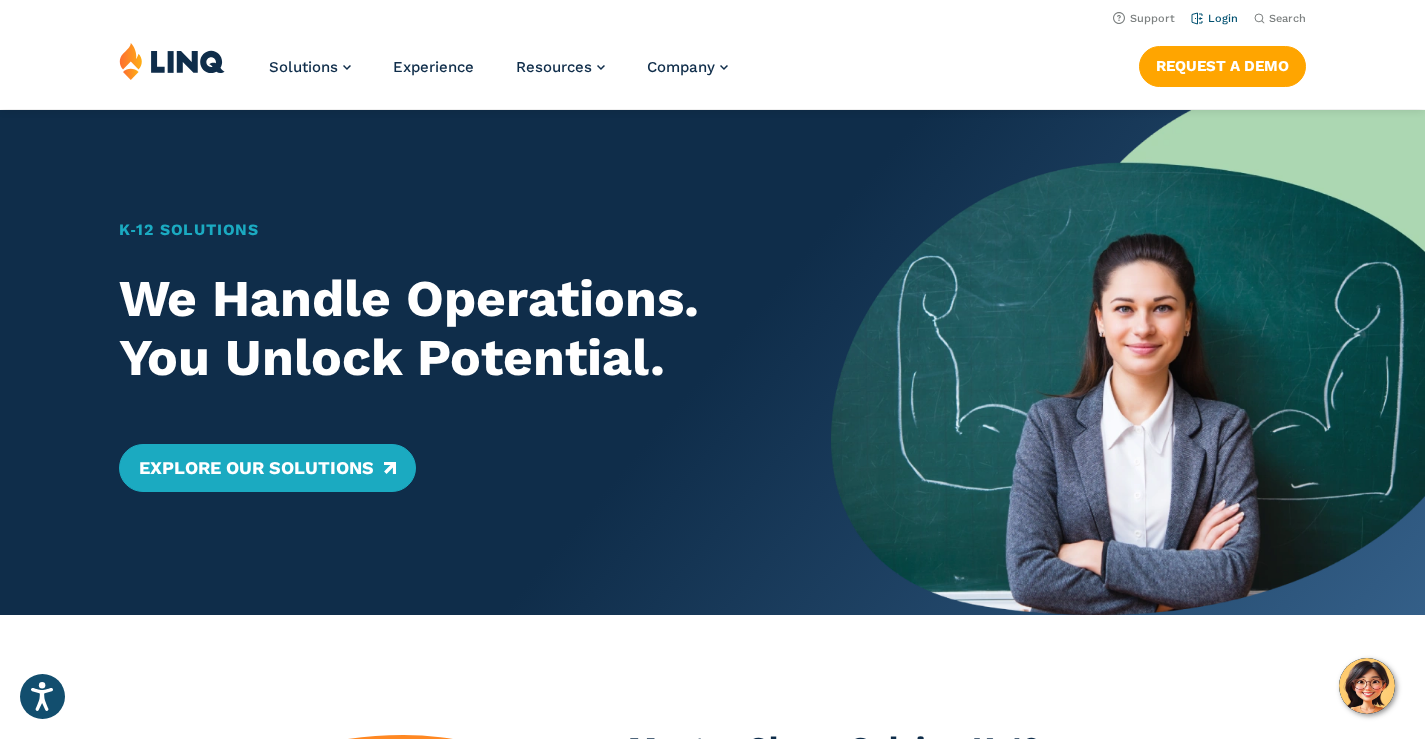 click on "Login" at bounding box center [1214, 18] 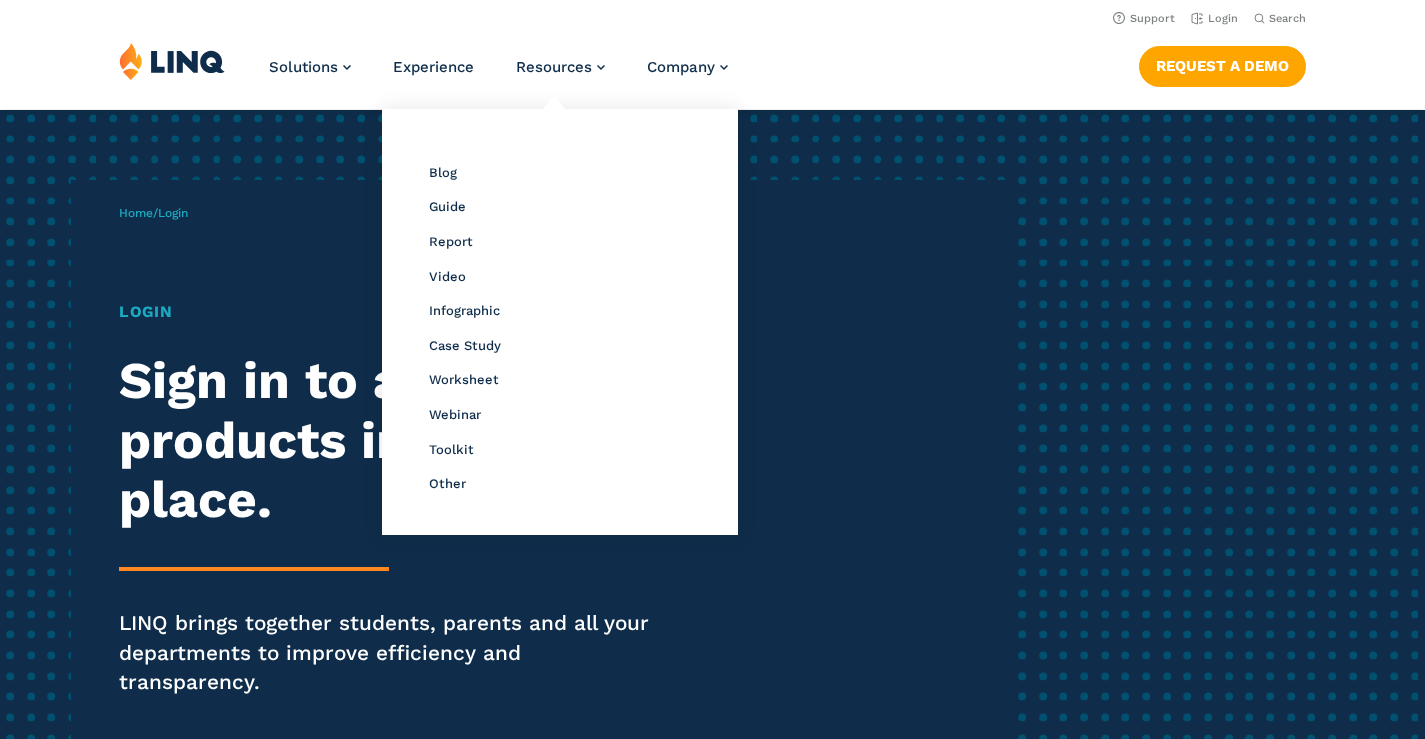 scroll, scrollTop: 0, scrollLeft: 0, axis: both 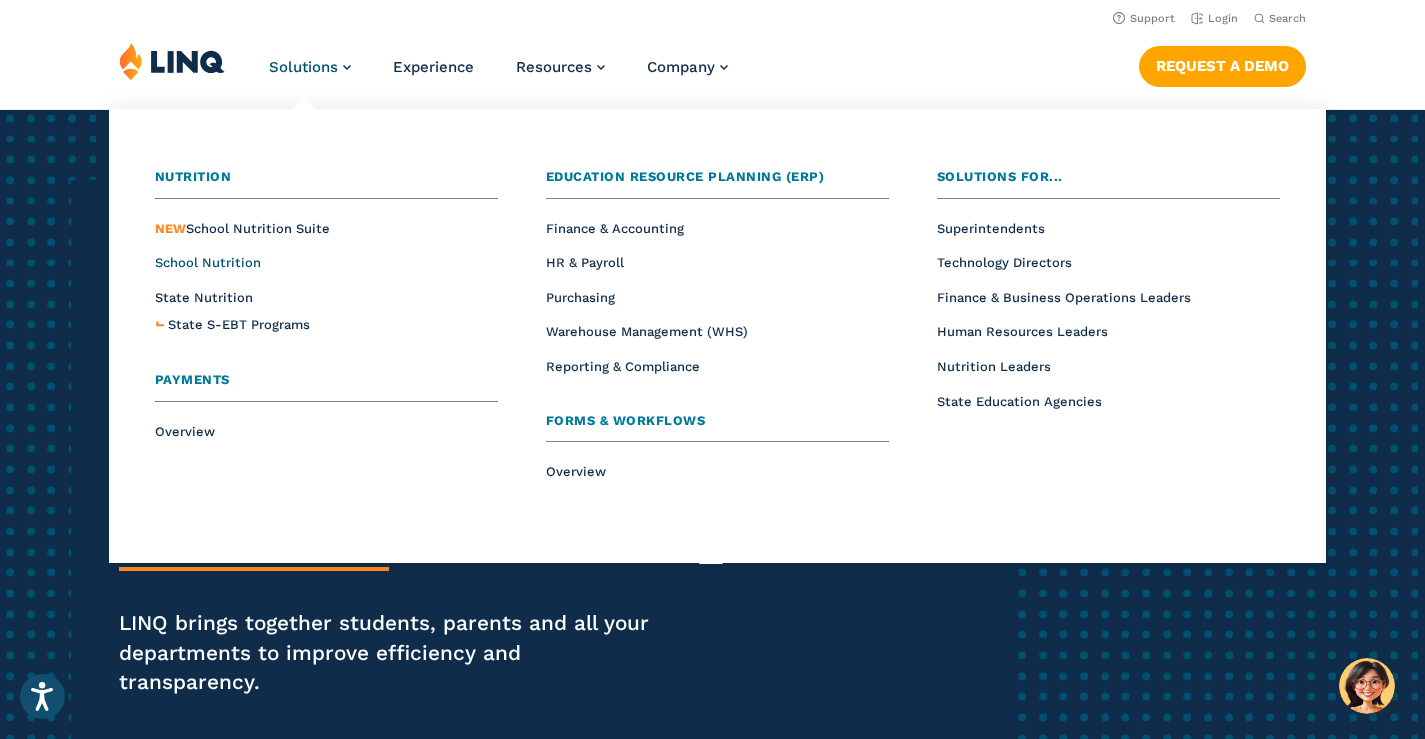 click on "School Nutrition" at bounding box center [208, 262] 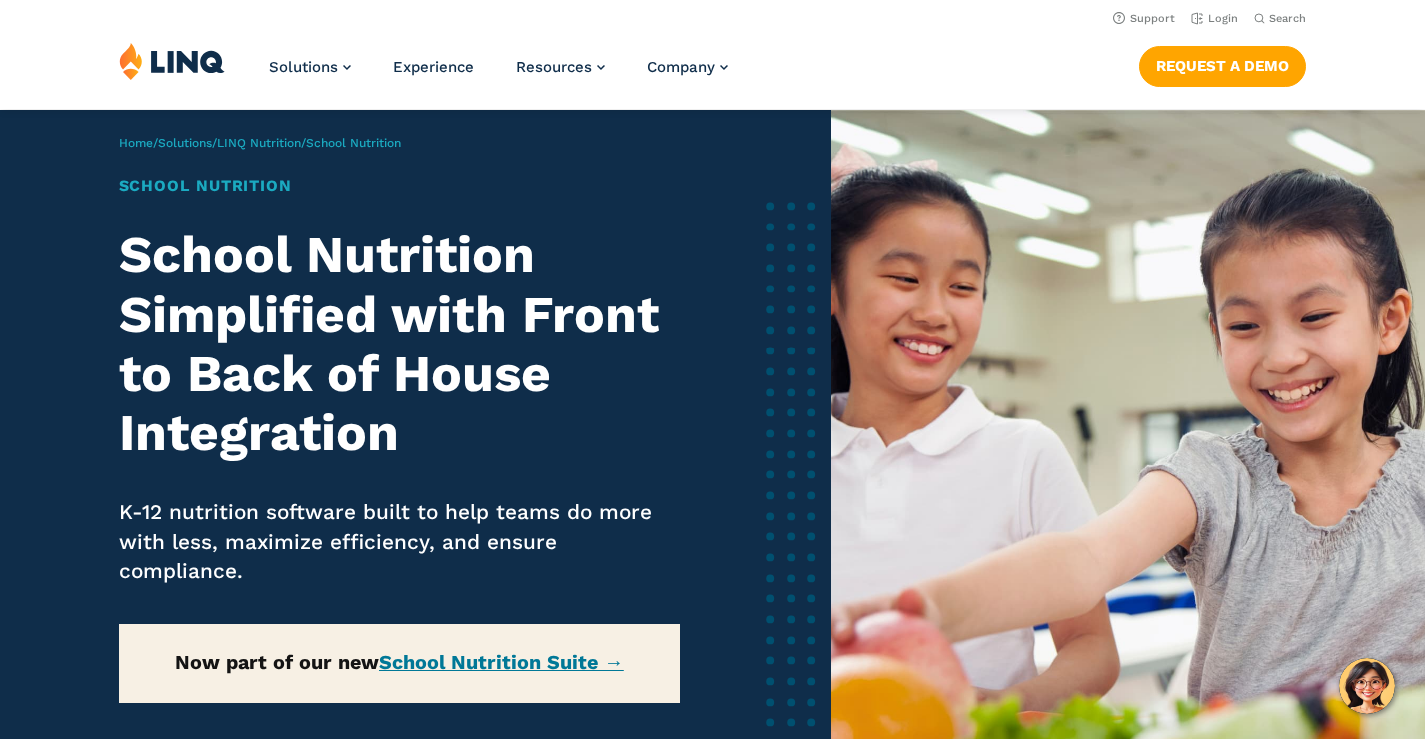 scroll, scrollTop: 0, scrollLeft: 0, axis: both 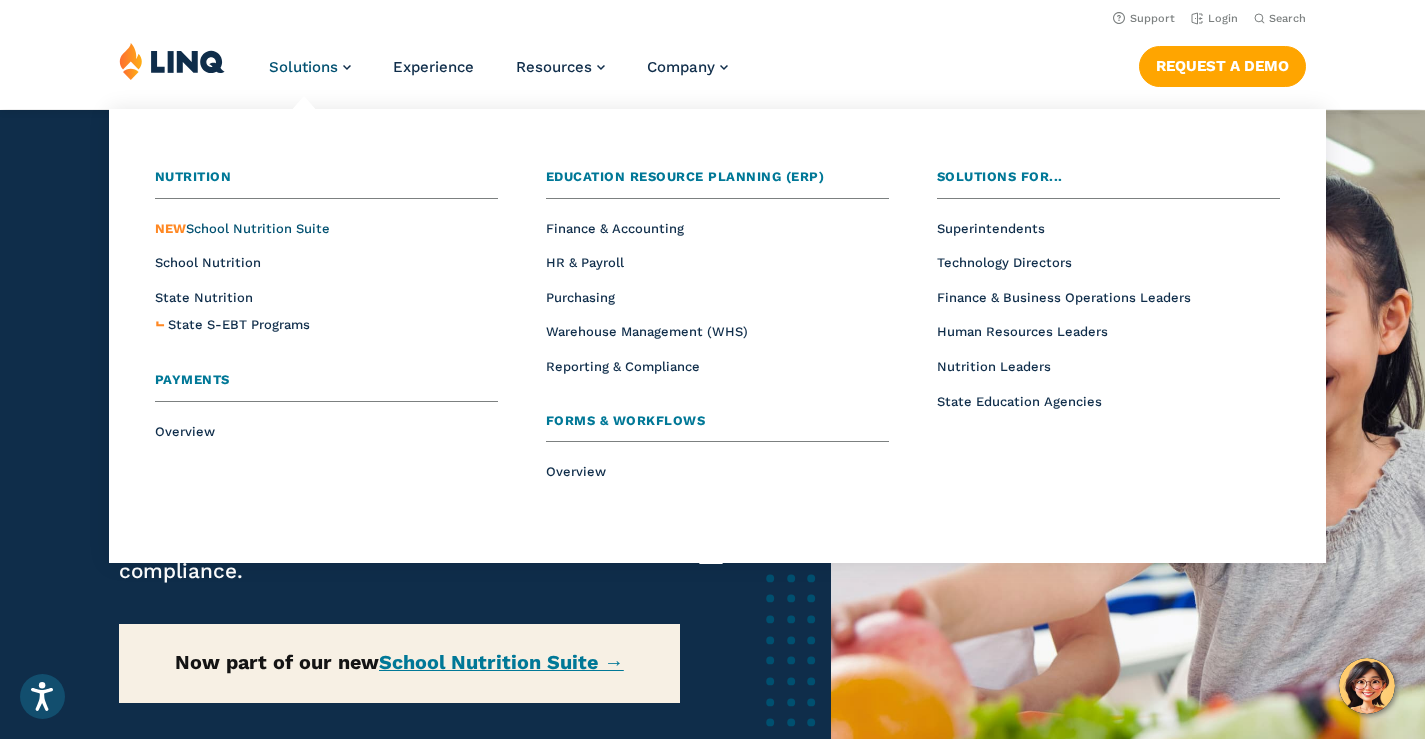 click on "NEW  School Nutrition Suite" at bounding box center [242, 228] 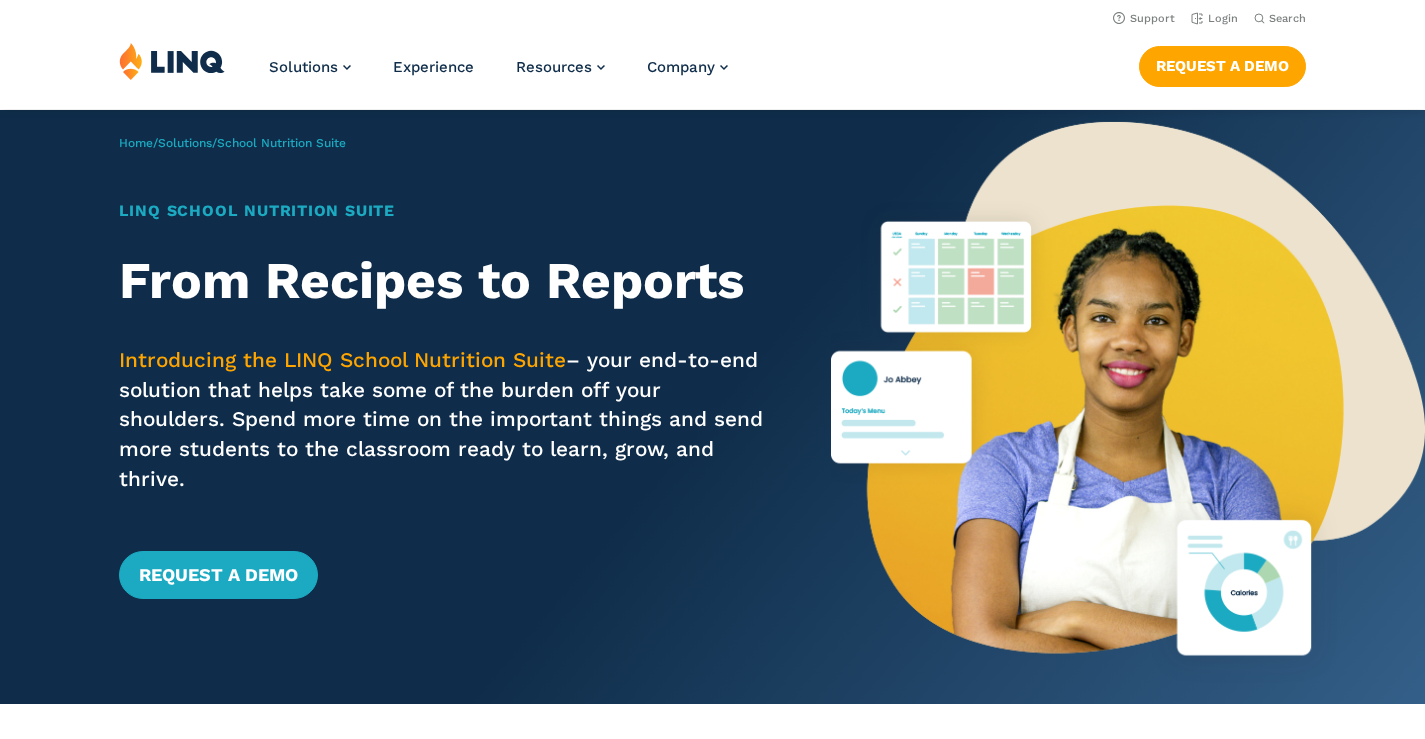 scroll, scrollTop: 0, scrollLeft: 0, axis: both 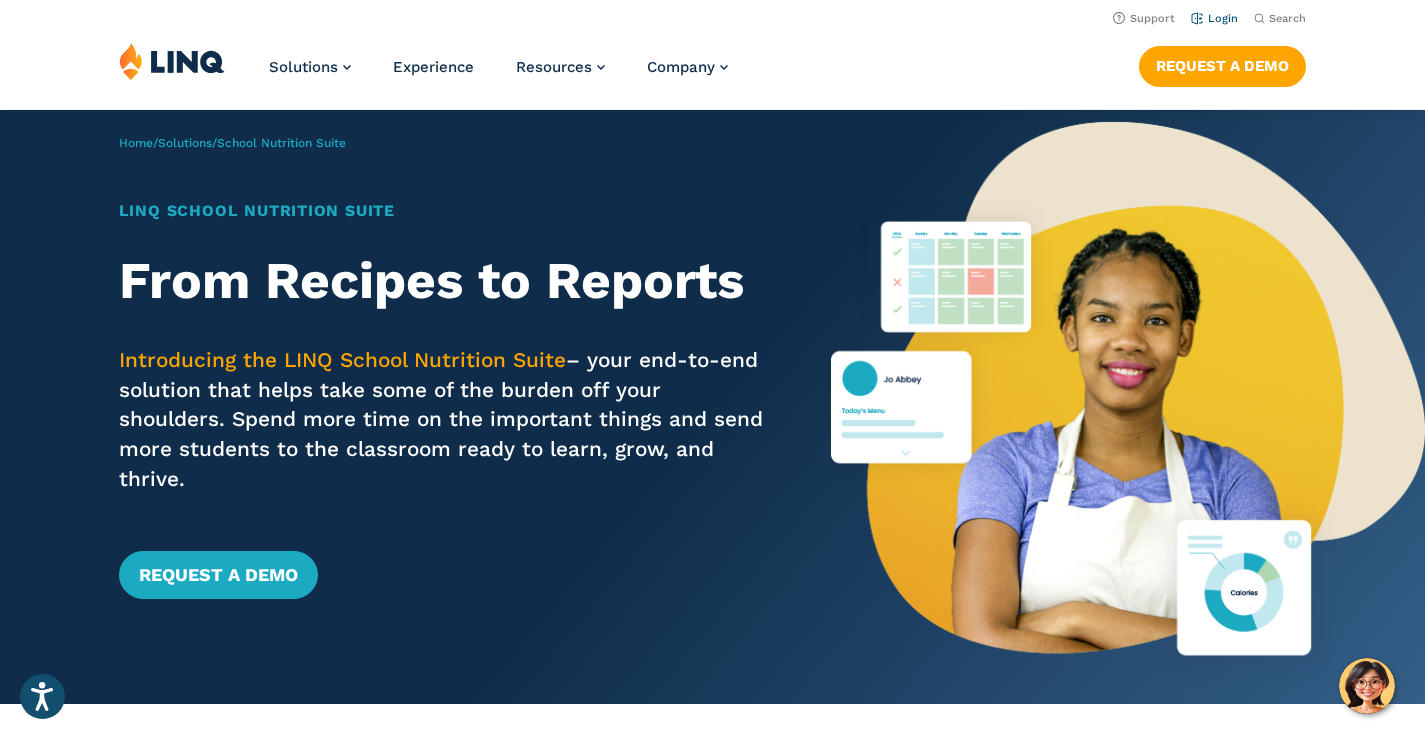 click on "Login" at bounding box center [1214, 18] 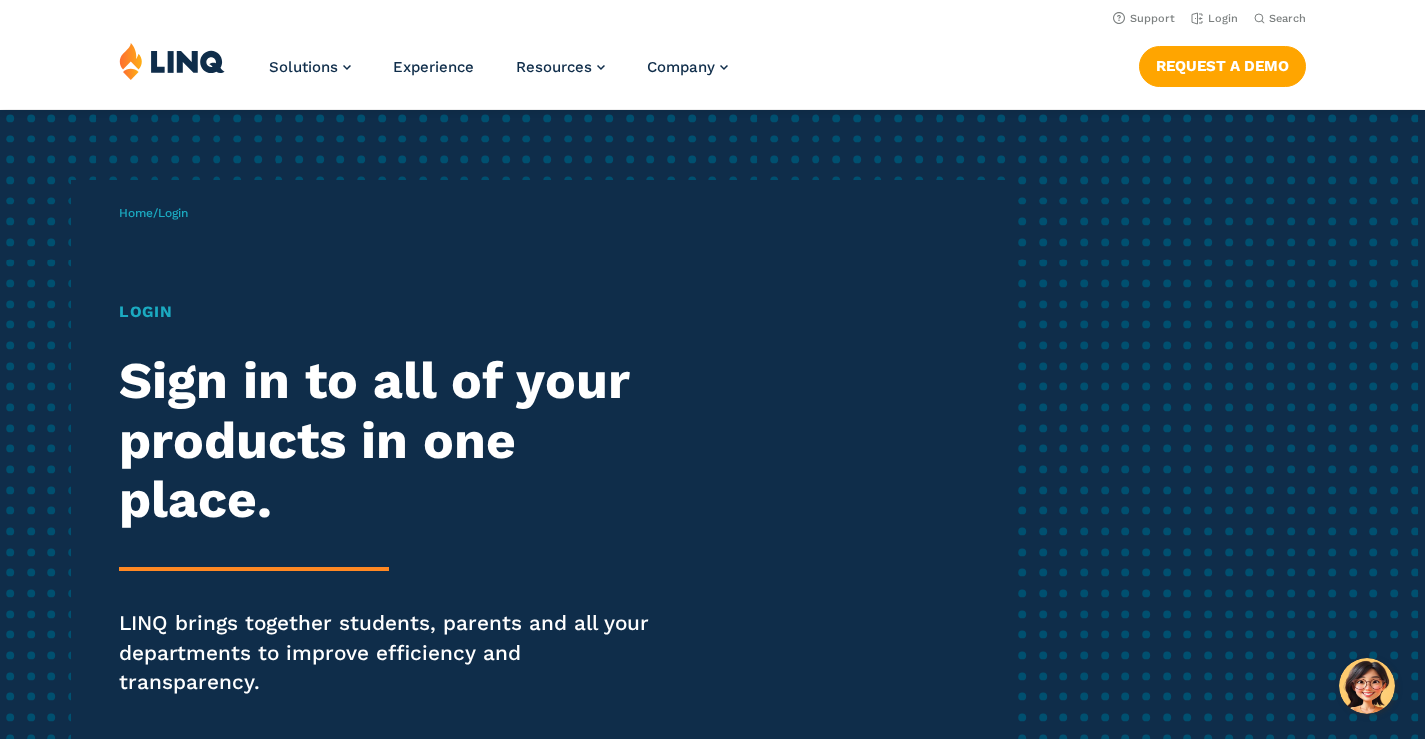 scroll, scrollTop: 0, scrollLeft: 0, axis: both 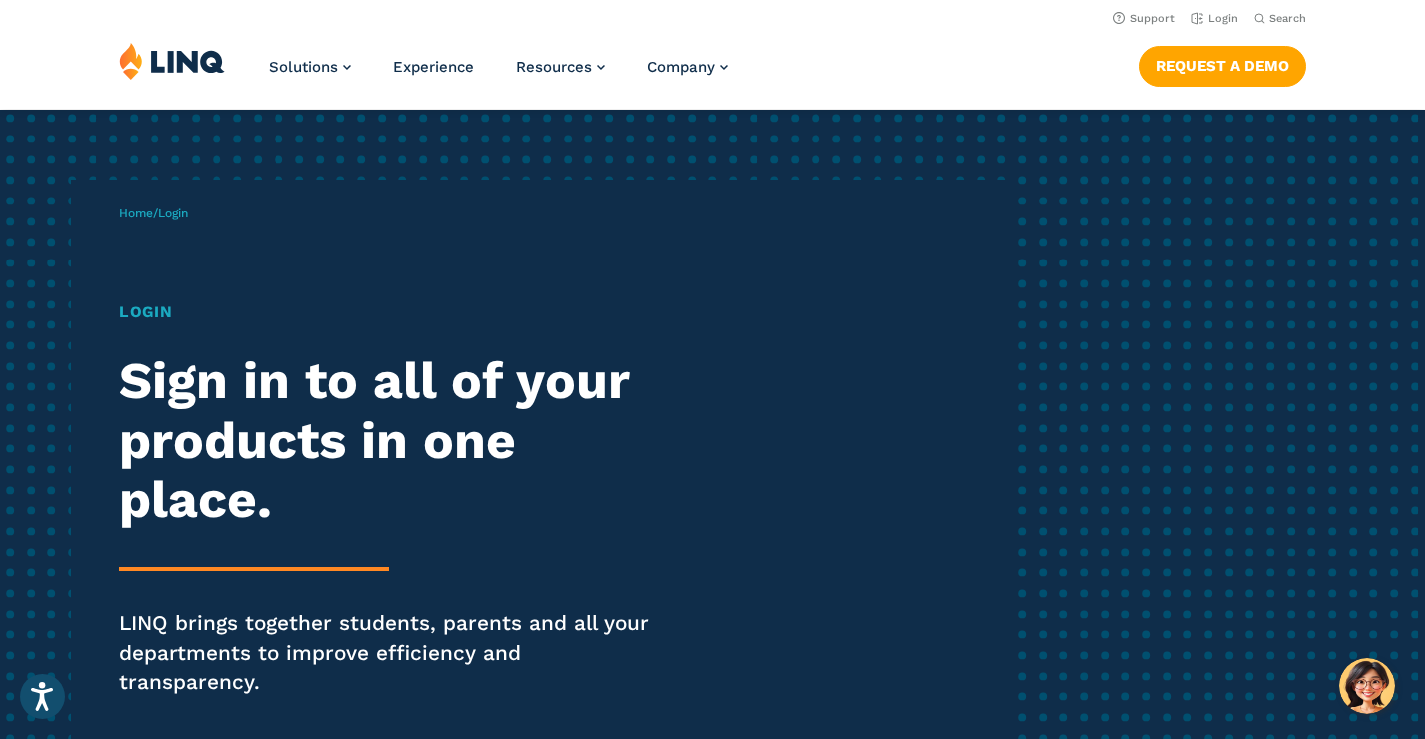 click on "Login" at bounding box center (393, 312) 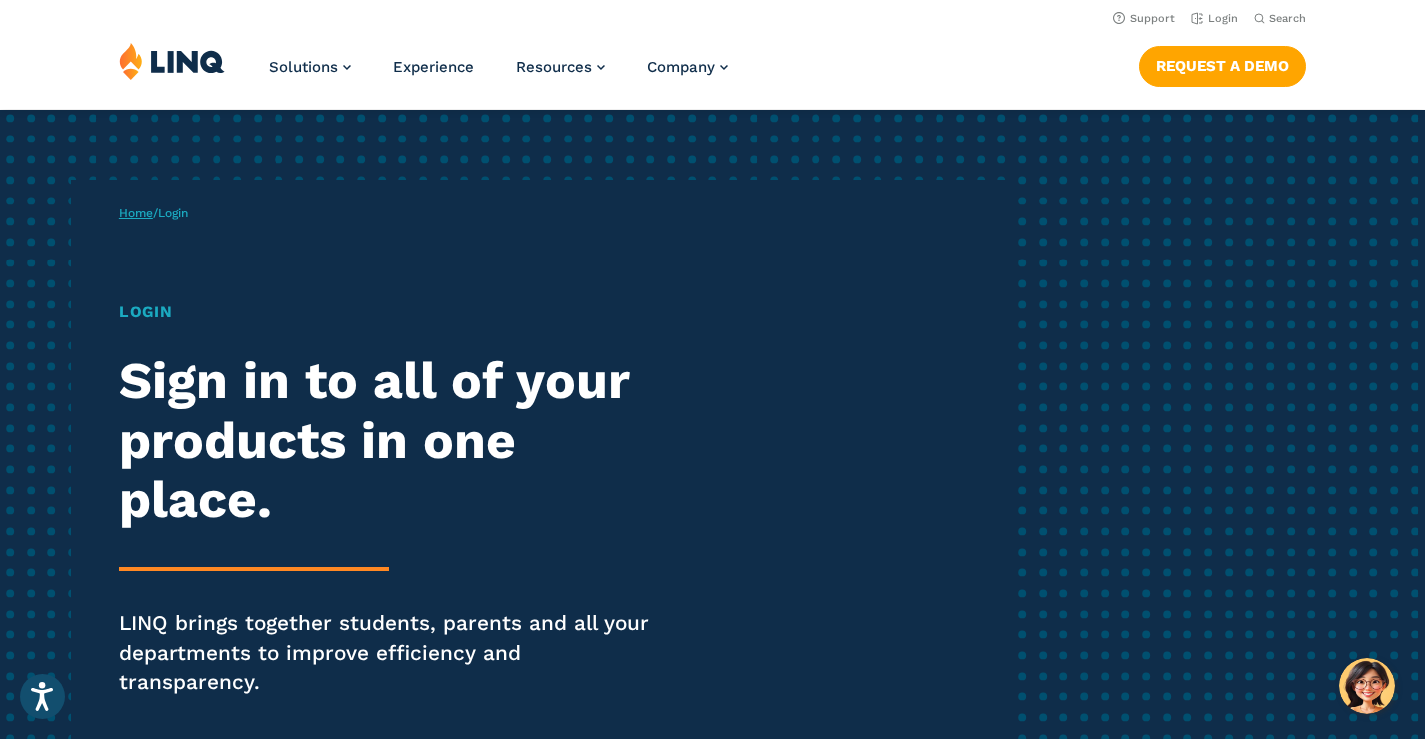 click on "Home" at bounding box center [136, 213] 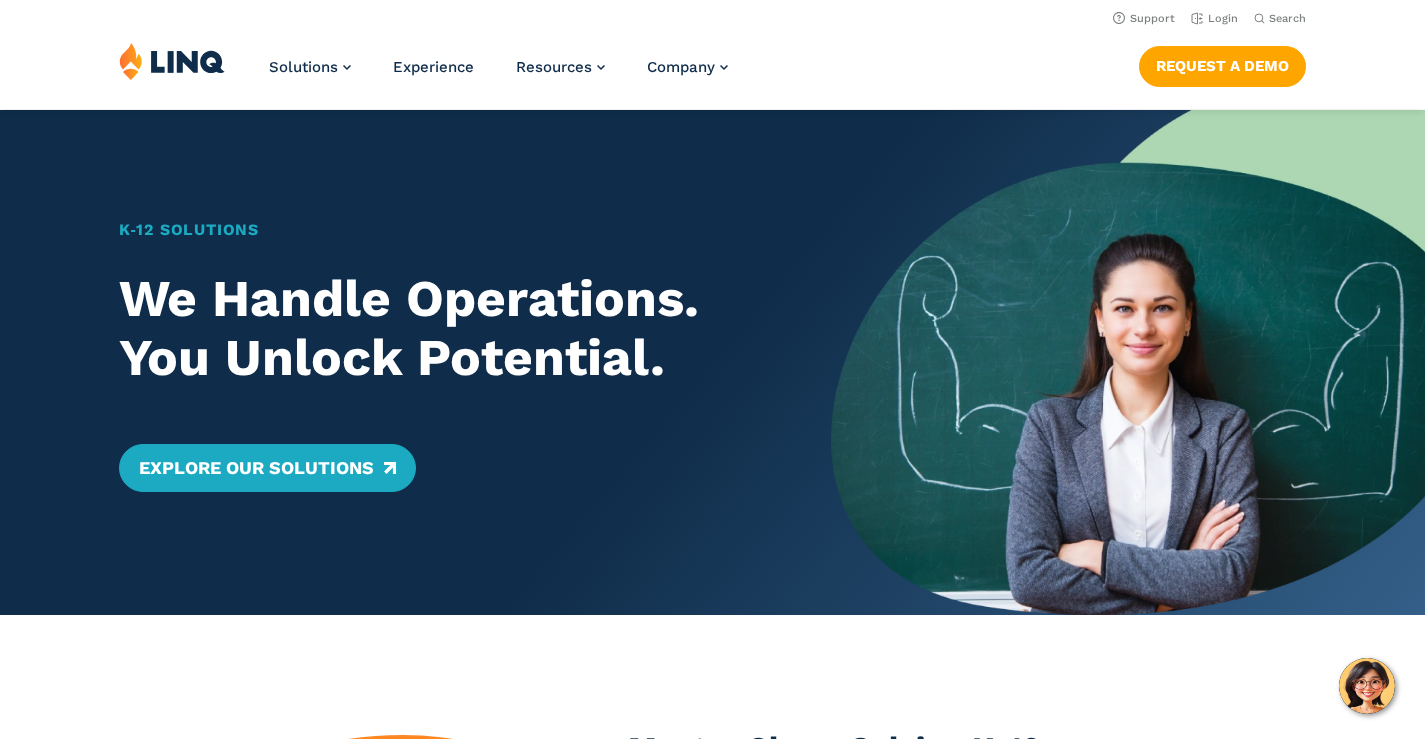 scroll, scrollTop: 0, scrollLeft: 0, axis: both 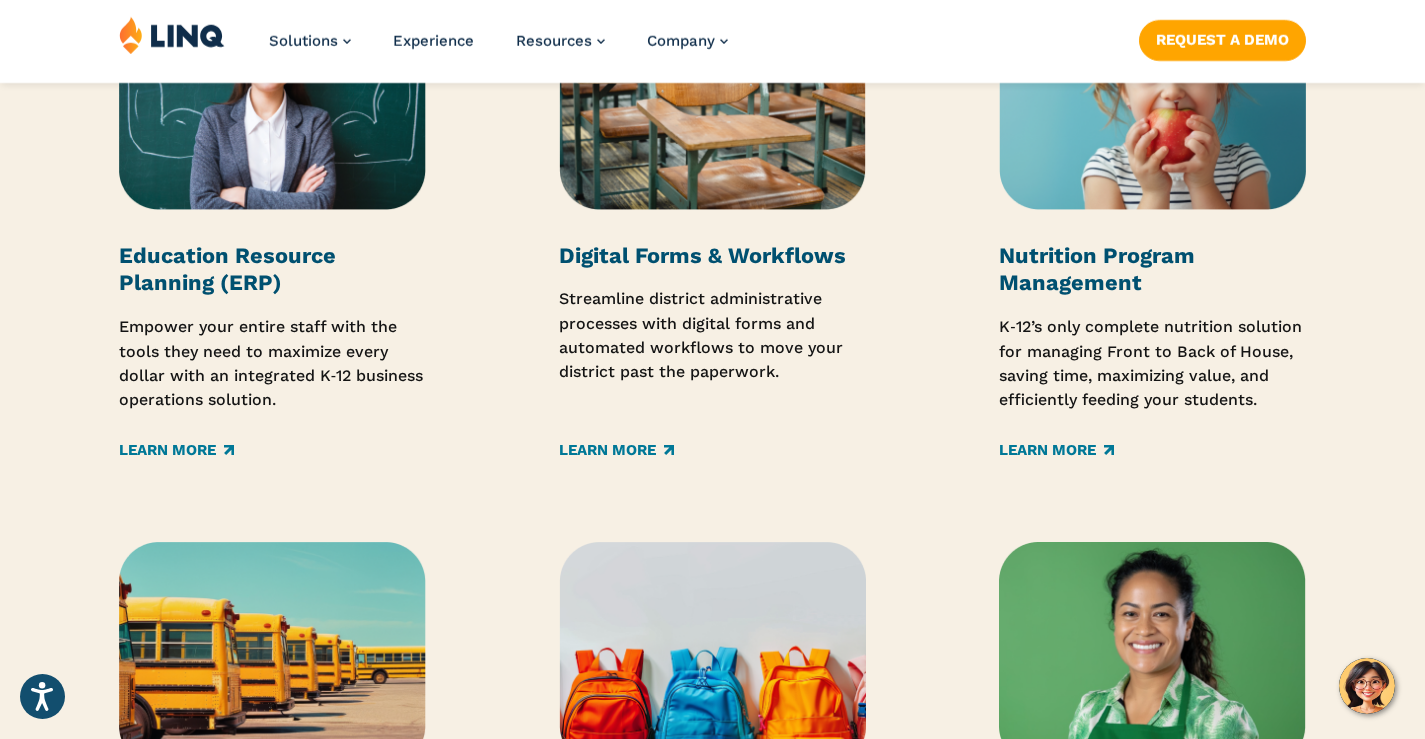 click on "Nutrition Program Management" at bounding box center [1097, 269] 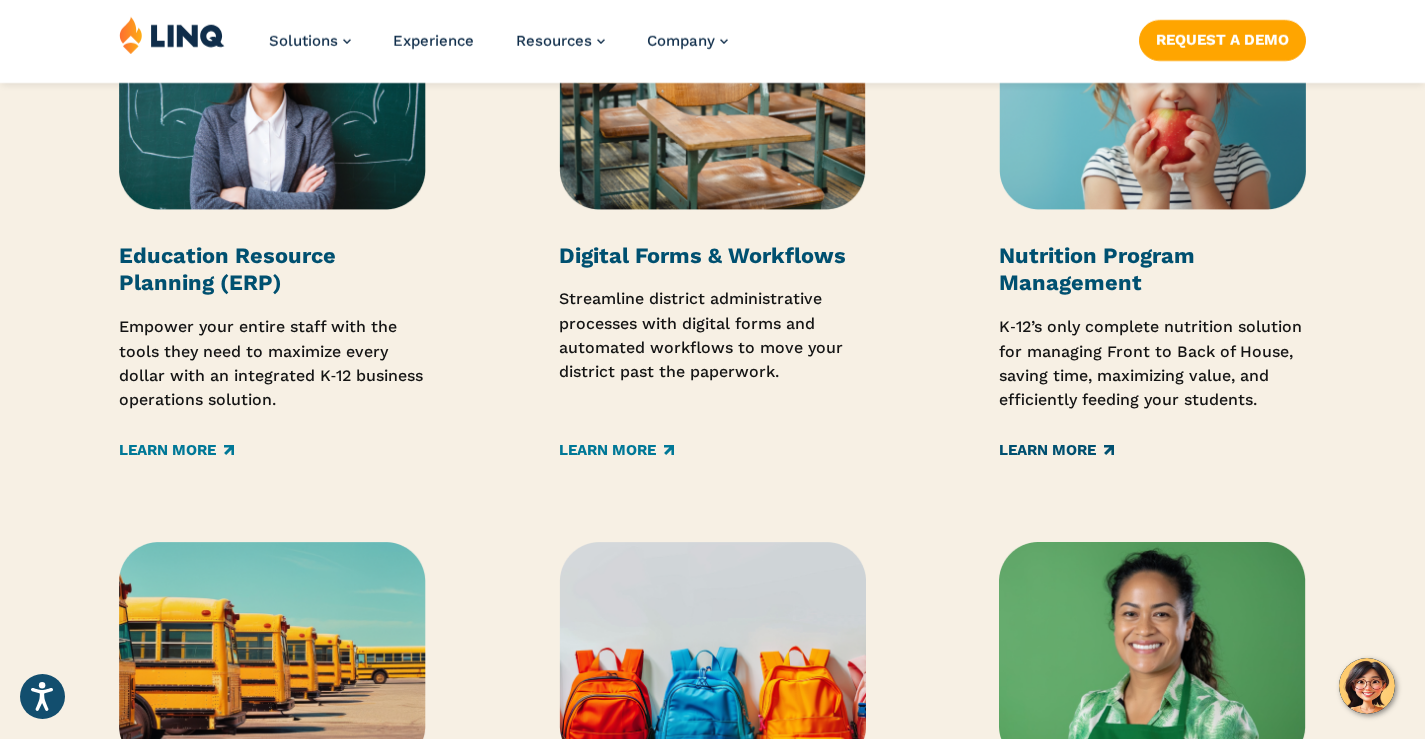 click on "Learn More" at bounding box center [1056, 451] 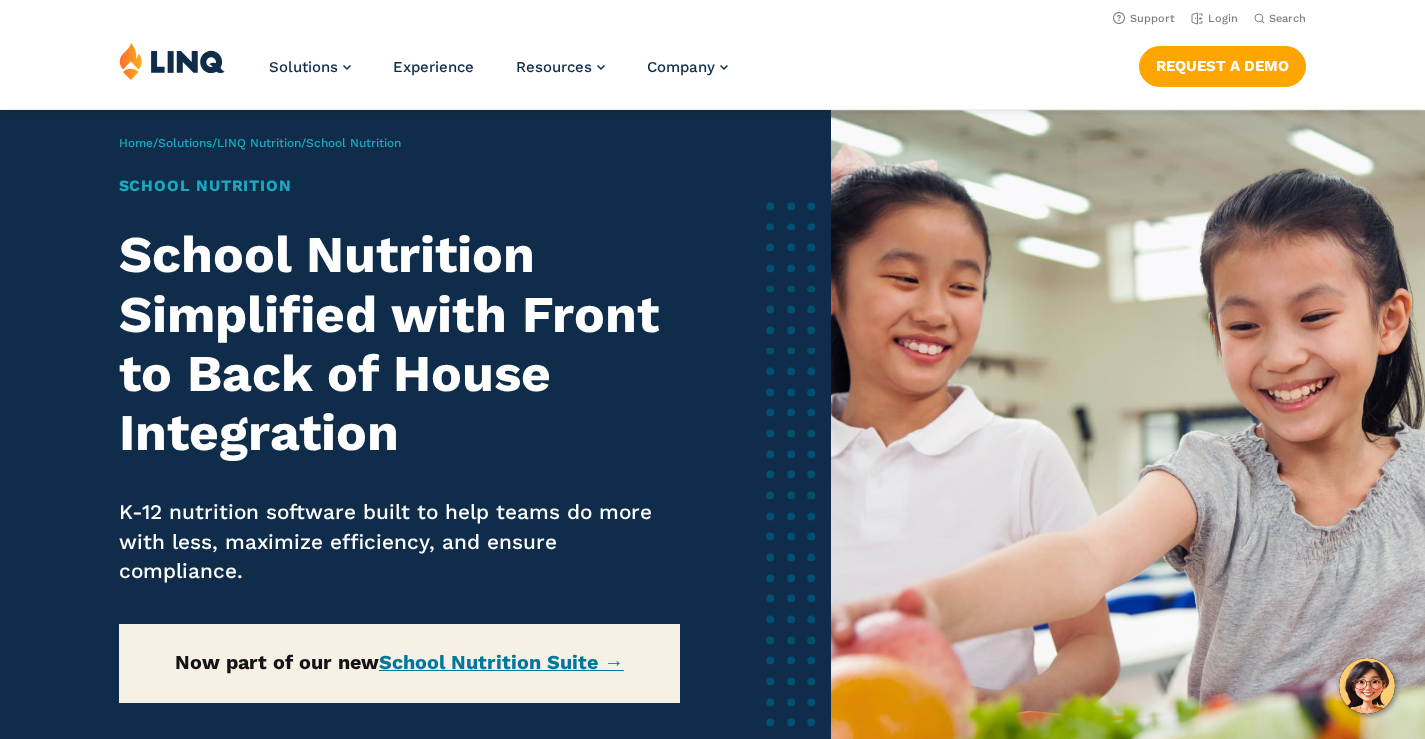 scroll, scrollTop: 0, scrollLeft: 0, axis: both 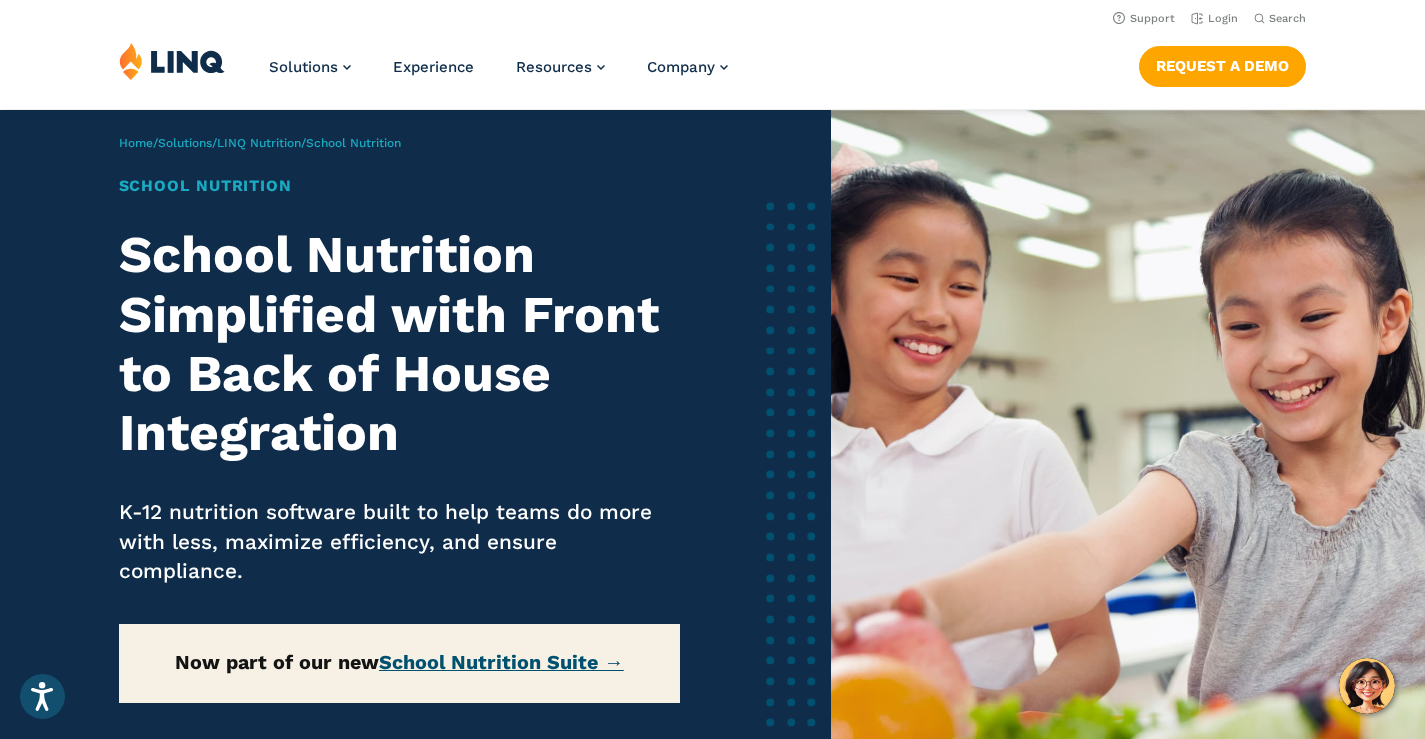 click on "School Nutrition Suite →" at bounding box center (501, 662) 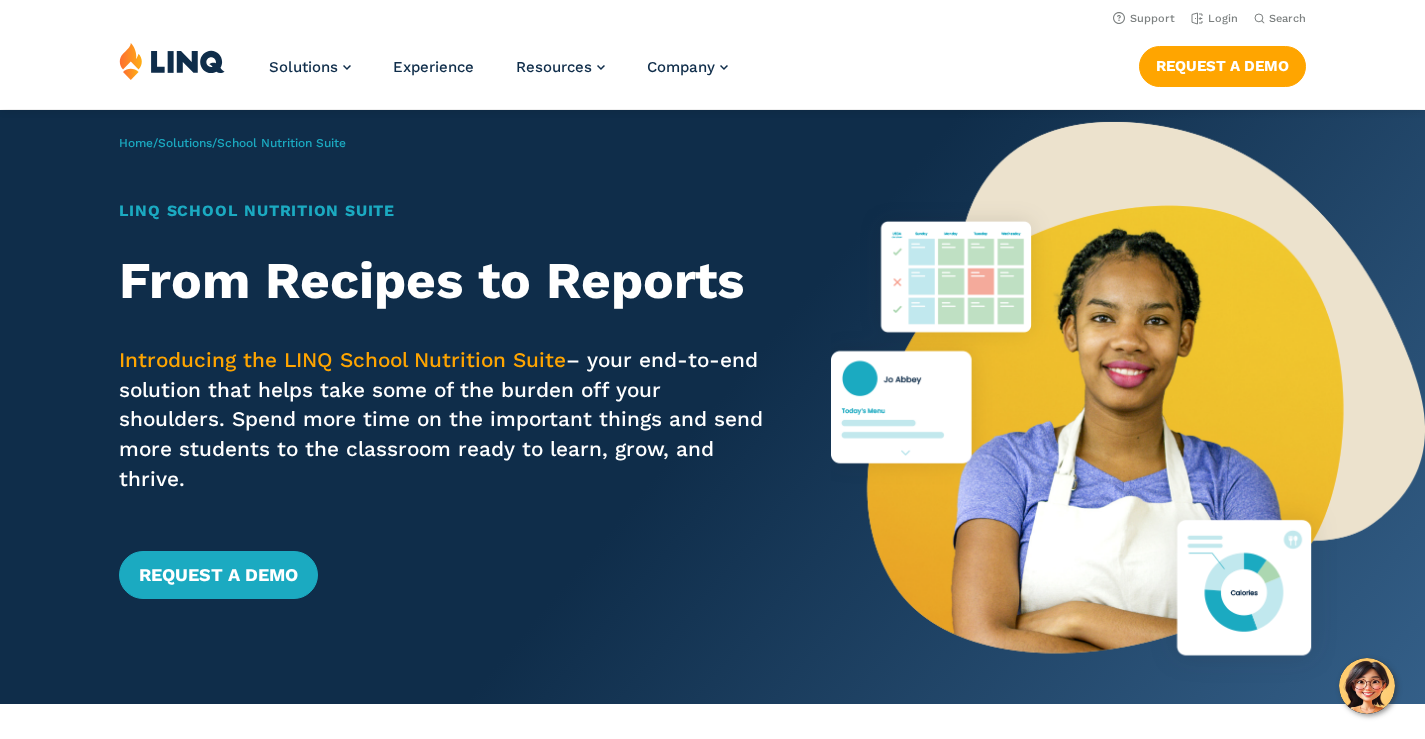 scroll, scrollTop: 0, scrollLeft: 0, axis: both 